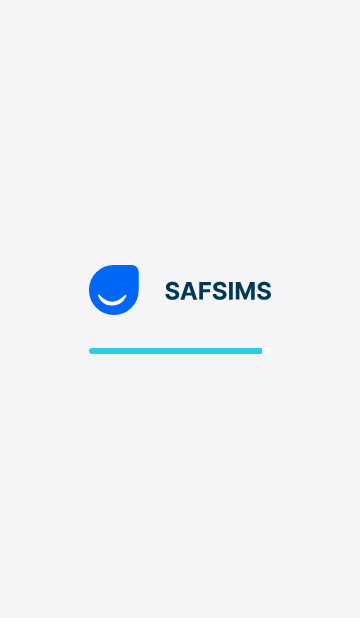 scroll, scrollTop: 0, scrollLeft: 0, axis: both 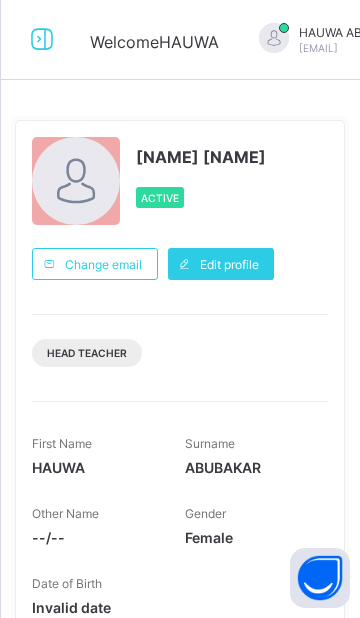 click at bounding box center (42, 39) 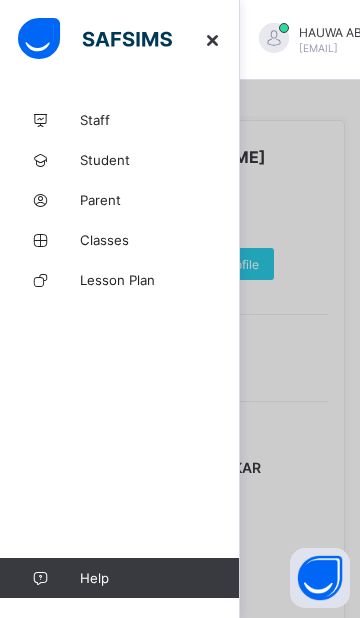 click at bounding box center (180, 309) 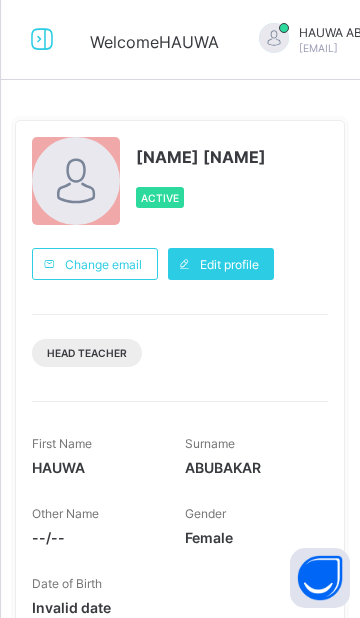 click at bounding box center [42, 39] 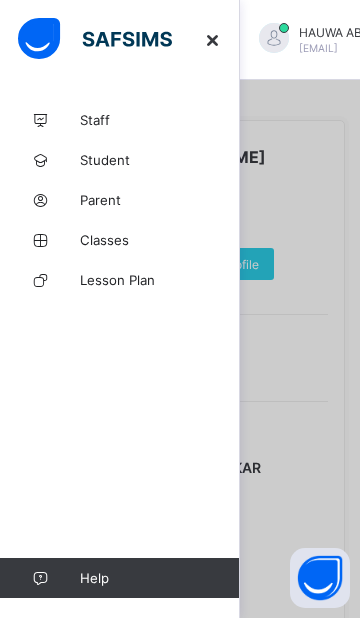 click on "Lesson Plan" at bounding box center [160, 280] 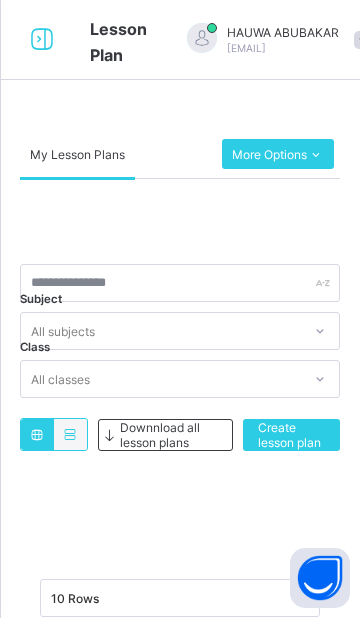 scroll, scrollTop: 0, scrollLeft: 0, axis: both 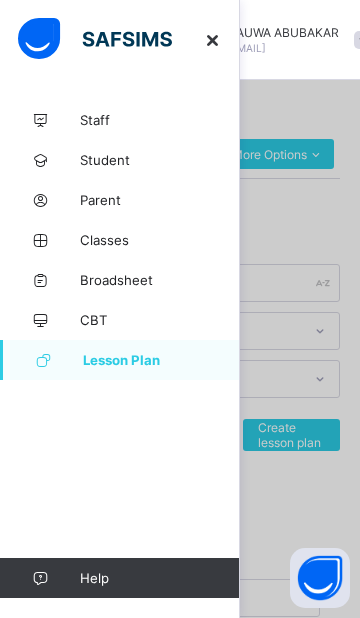 click on "Broadsheet" at bounding box center [160, 280] 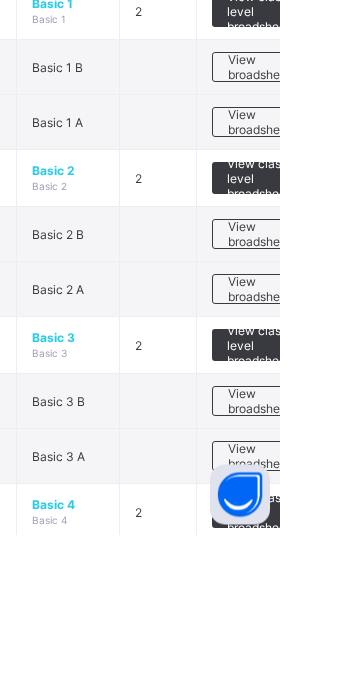 scroll, scrollTop: 618, scrollLeft: 0, axis: vertical 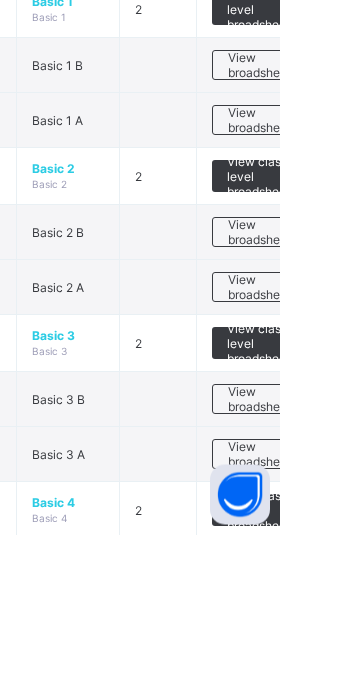 click on "View broadsheet" at bounding box center (339, 606) 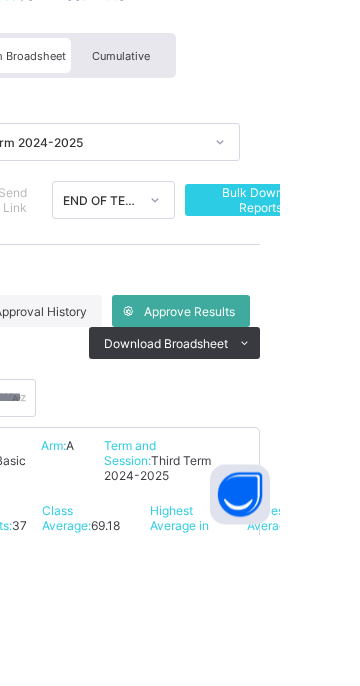 scroll, scrollTop: 438, scrollLeft: 0, axis: vertical 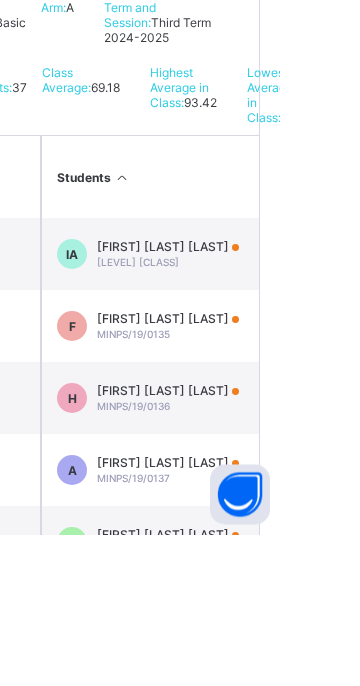click on "MINPS/19/0136" at bounding box center (213, 558) 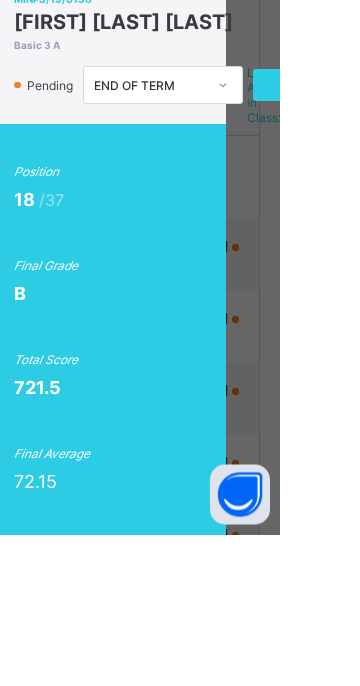 click on "View Reportsheet" at bounding box center [392, 237] 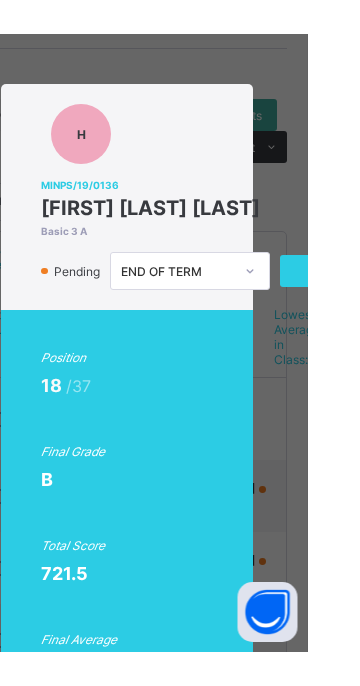 scroll, scrollTop: 374, scrollLeft: 0, axis: vertical 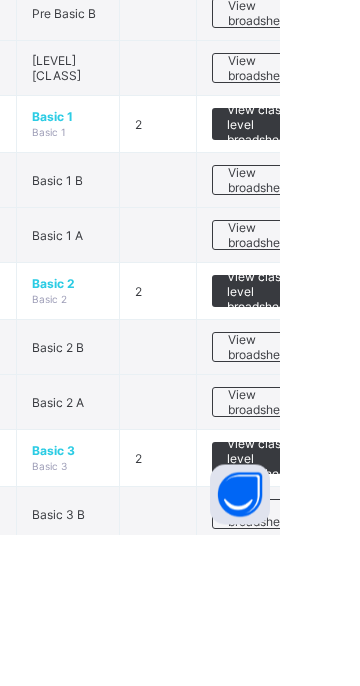 click on "View broadsheet" at bounding box center (339, 554) 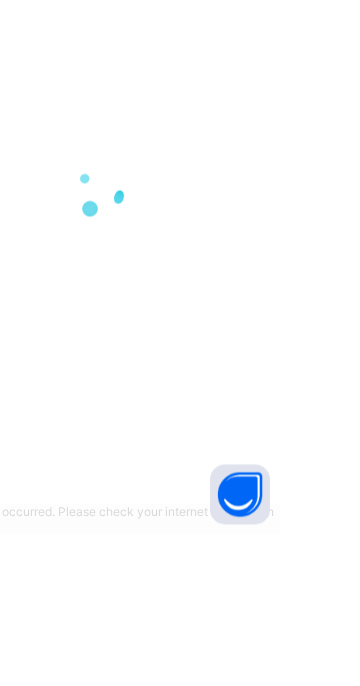 scroll, scrollTop: 0, scrollLeft: 0, axis: both 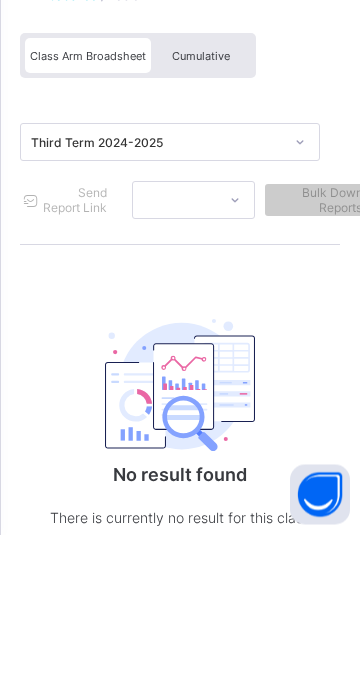 click at bounding box center (180, 537) 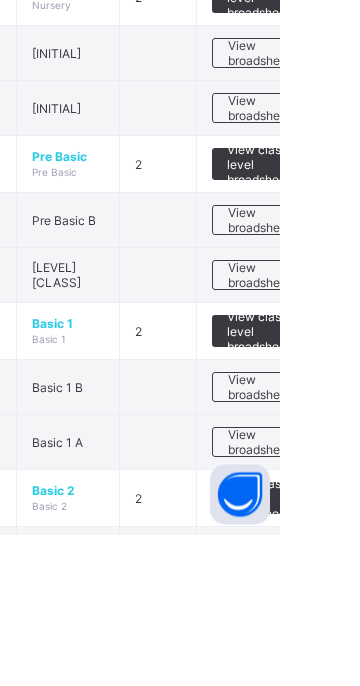 scroll, scrollTop: 306, scrollLeft: 0, axis: vertical 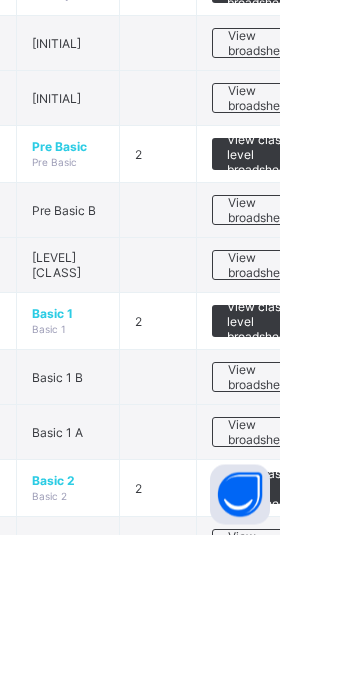 click on "View broadsheet" at bounding box center (339, 751) 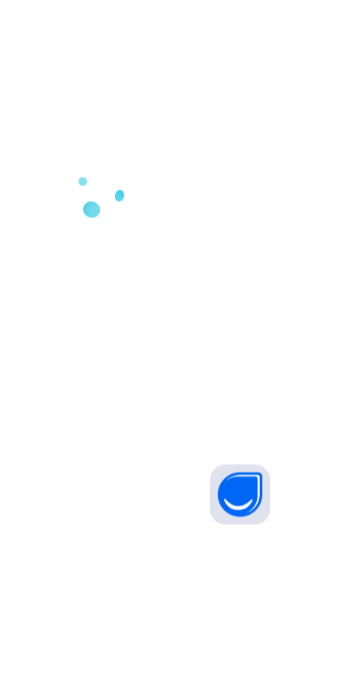 scroll, scrollTop: 0, scrollLeft: 0, axis: both 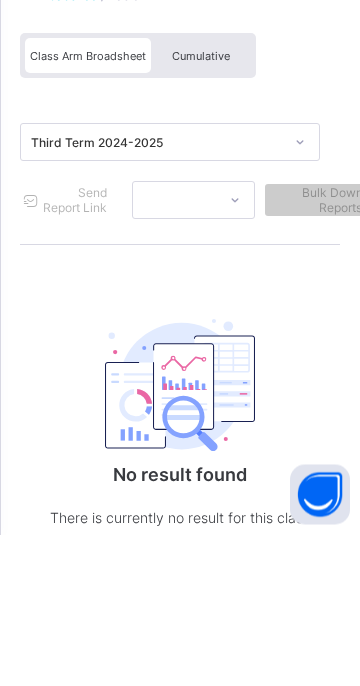click at bounding box center [180, 537] 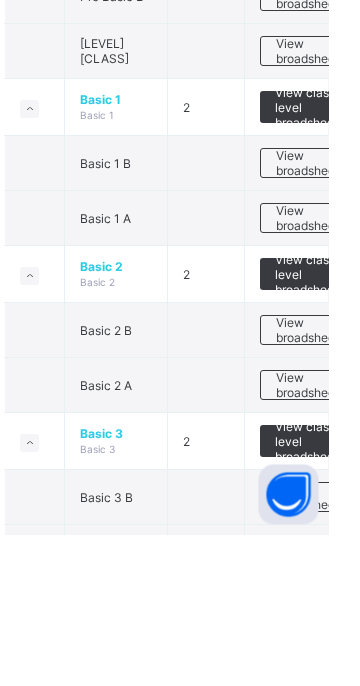 scroll, scrollTop: 559, scrollLeft: 0, axis: vertical 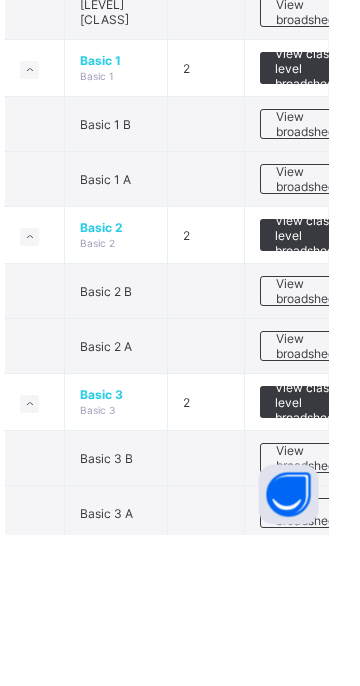 click on "View broadsheet" at bounding box center (339, 443) 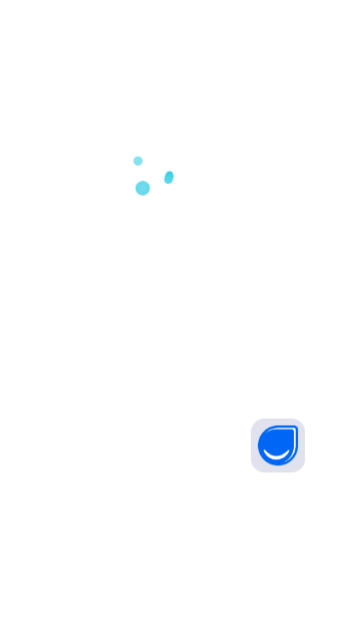 scroll, scrollTop: 0, scrollLeft: 0, axis: both 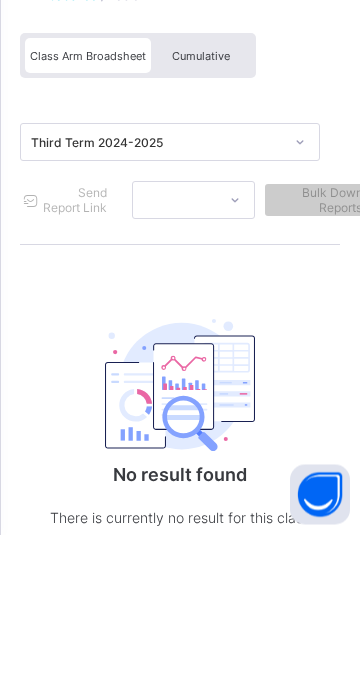 click at bounding box center [180, 537] 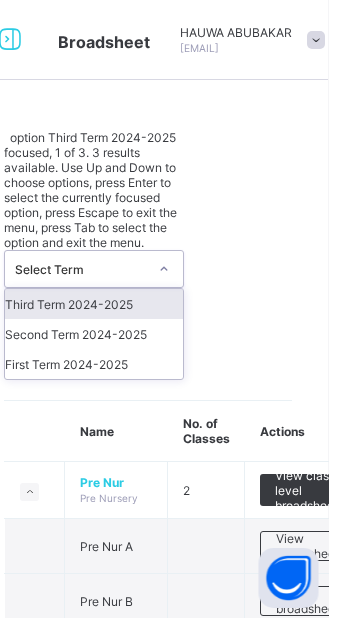 click on "Third Term 2024-2025" at bounding box center (126, 304) 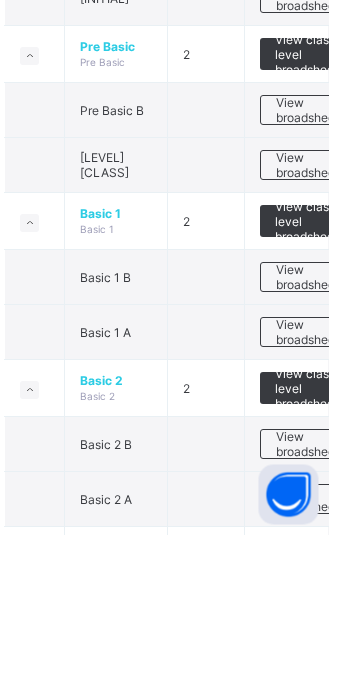 scroll, scrollTop: 431, scrollLeft: 0, axis: vertical 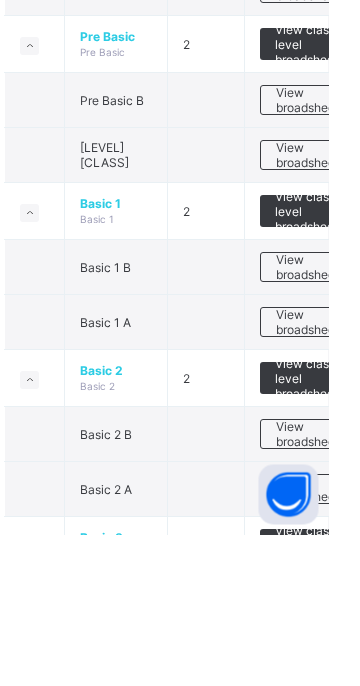 click on "View broadsheet" at bounding box center (339, 641) 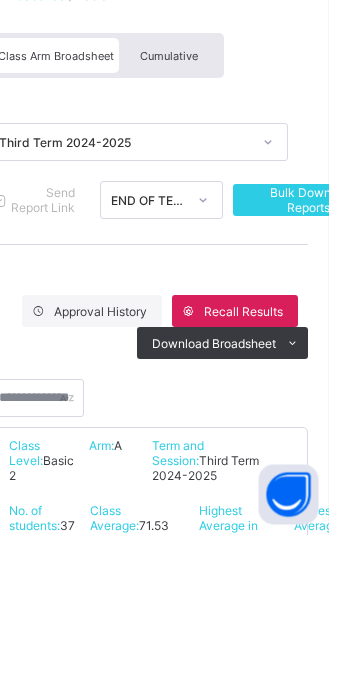scroll, scrollTop: 431, scrollLeft: 0, axis: vertical 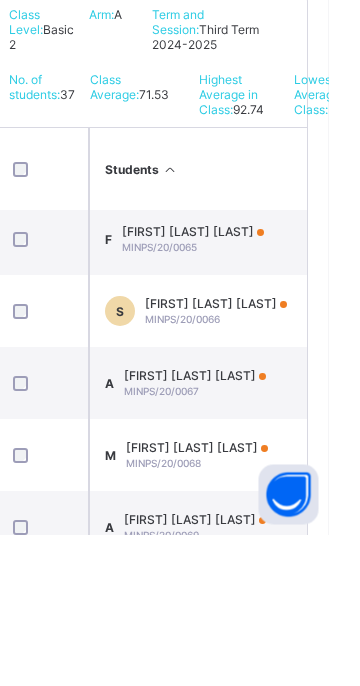 click on "[FIRST] [LAST] [LAST]" at bounding box center (227, 671) 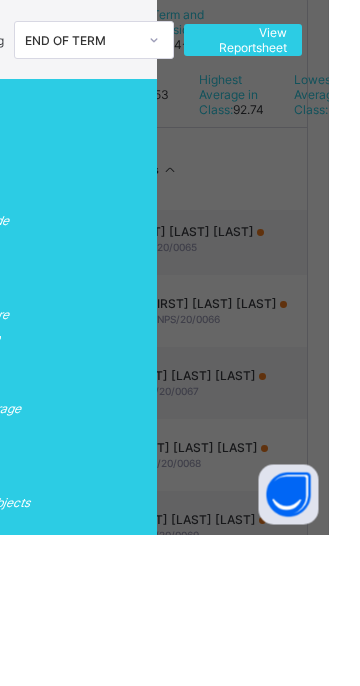 scroll, scrollTop: 0, scrollLeft: 118, axis: horizontal 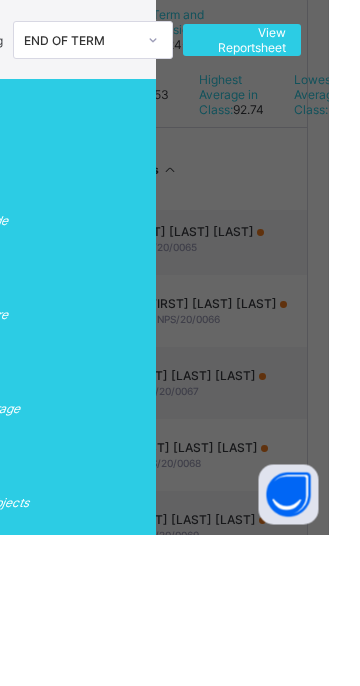 click on "View Reportsheet" at bounding box center [274, 192] 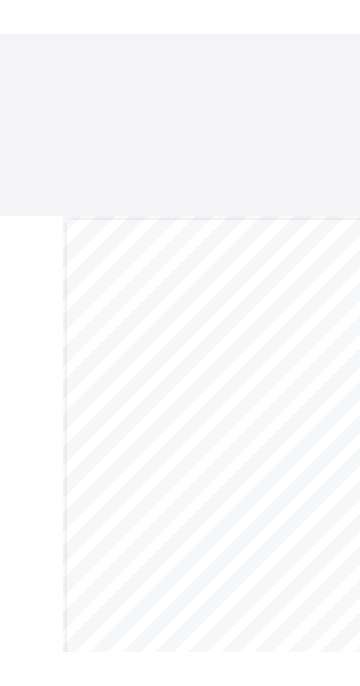 scroll, scrollTop: 0, scrollLeft: 0, axis: both 